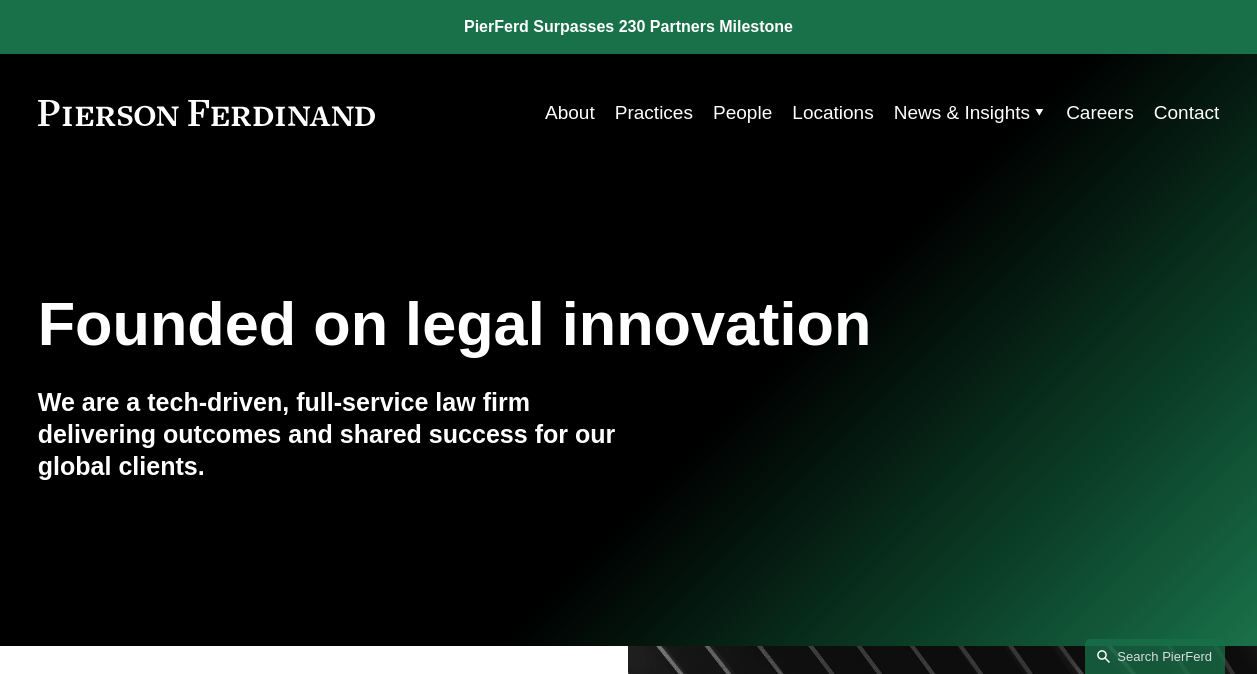 scroll, scrollTop: 0, scrollLeft: 0, axis: both 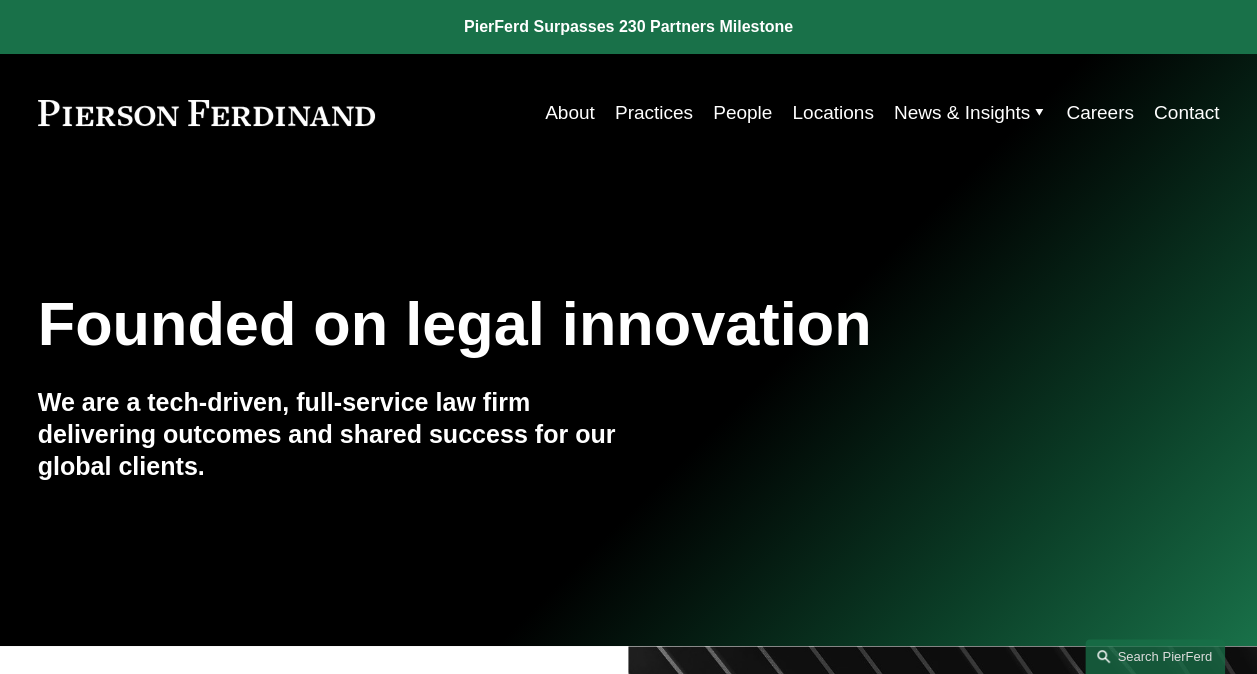 click on "Practices" at bounding box center (654, 113) 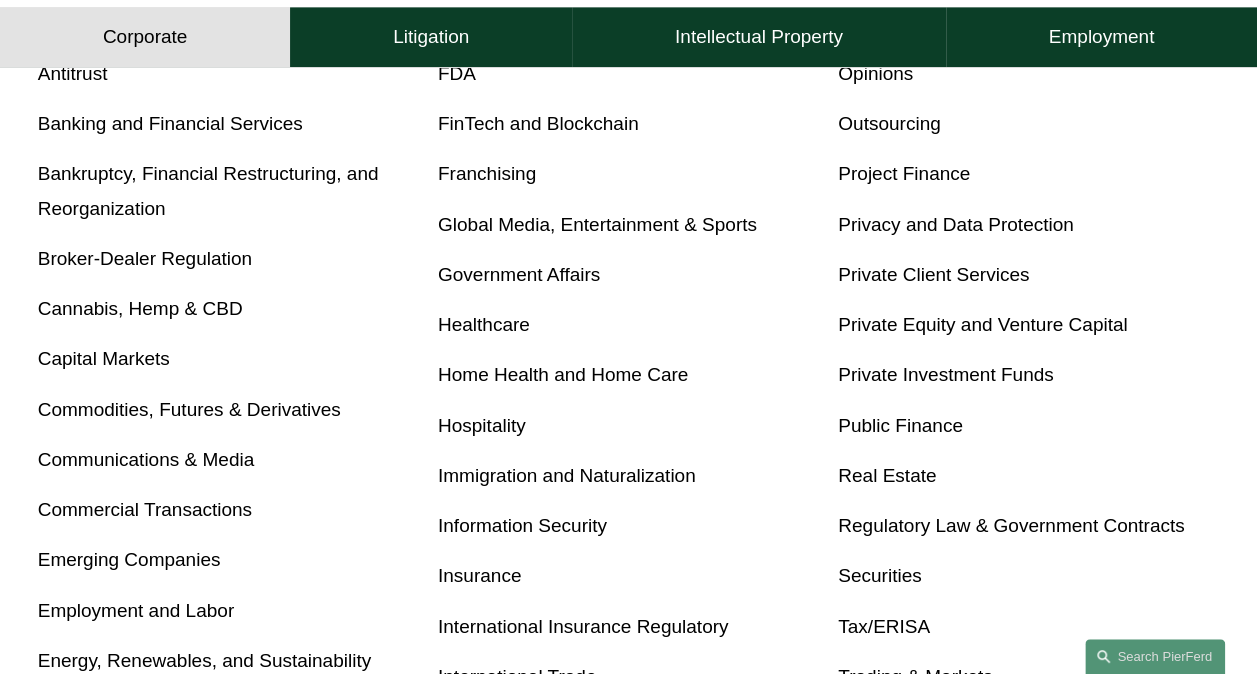 scroll, scrollTop: 700, scrollLeft: 0, axis: vertical 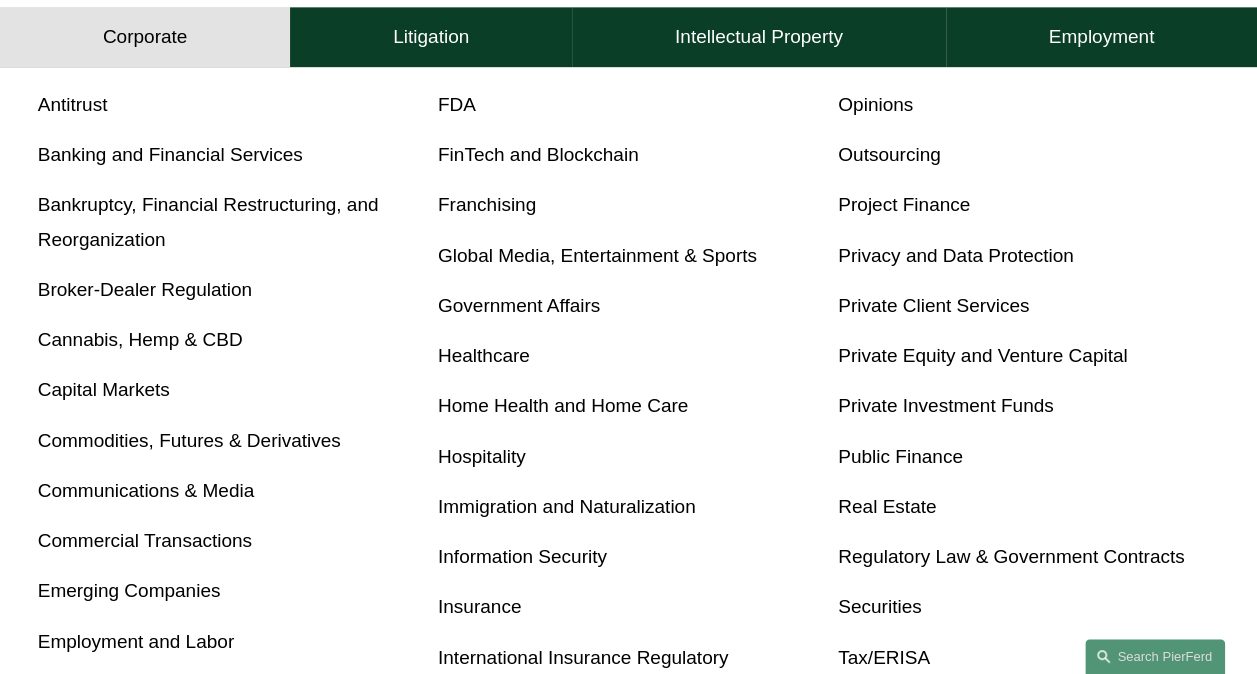 click on "Privacy and Data Protection" at bounding box center (956, 255) 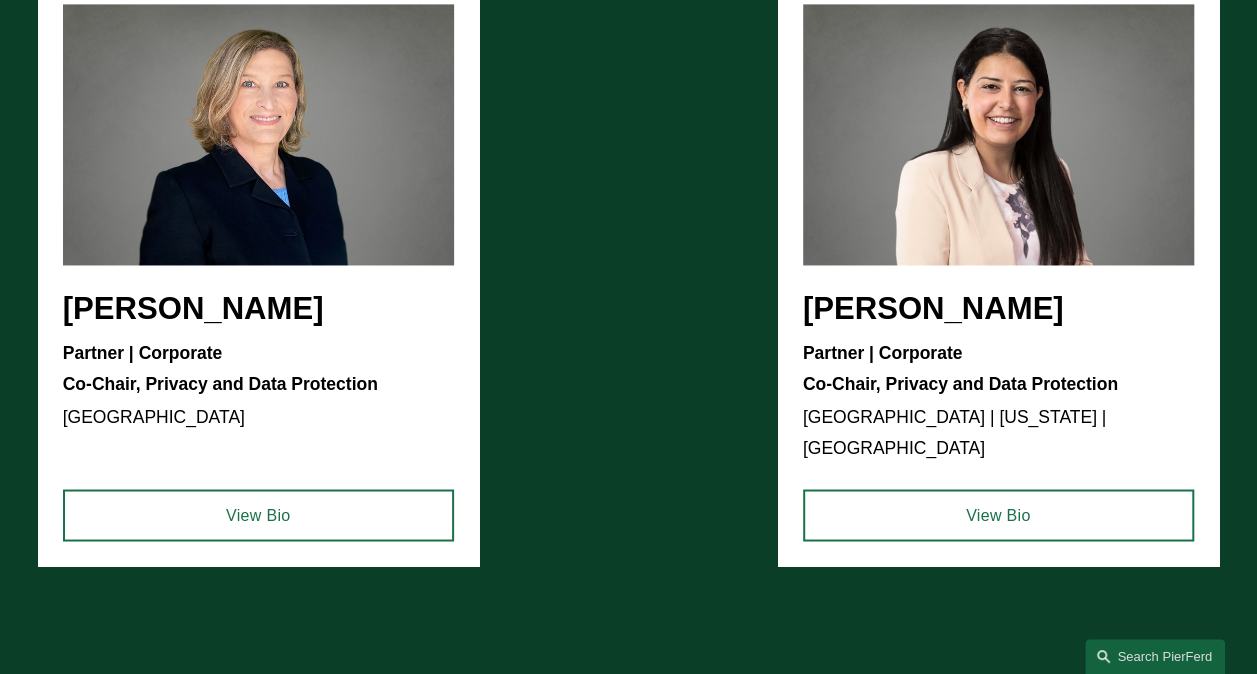 scroll, scrollTop: 1500, scrollLeft: 0, axis: vertical 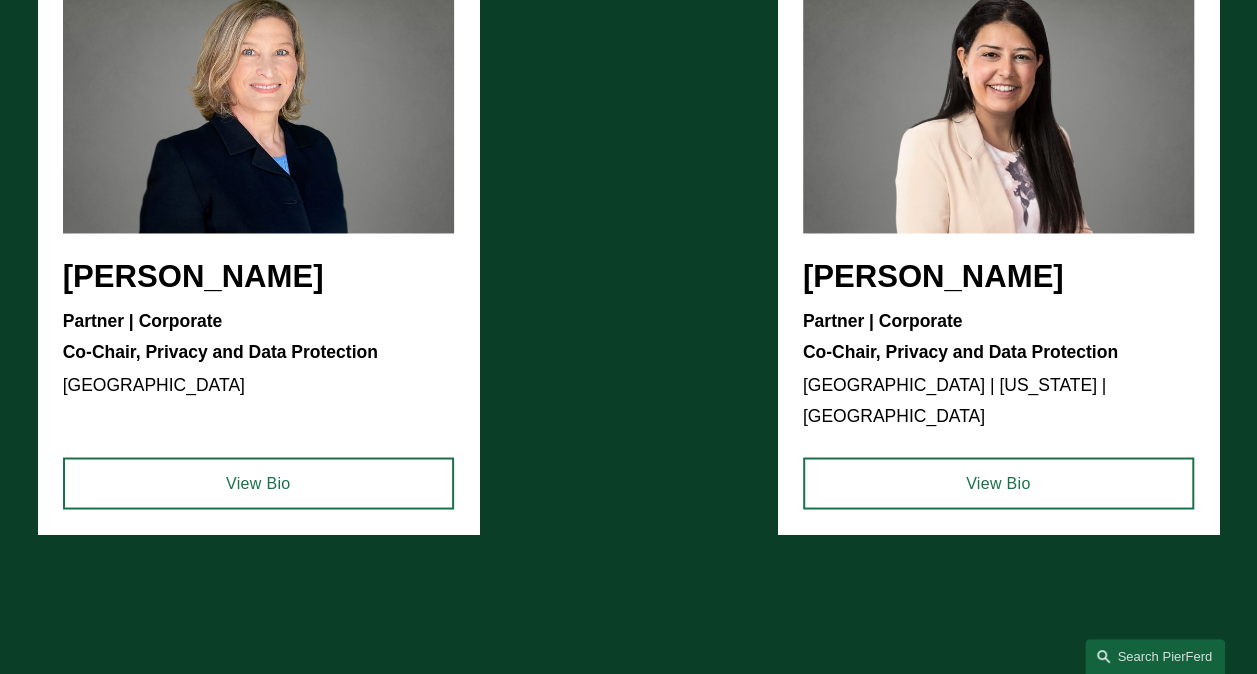 click on "View Bio" 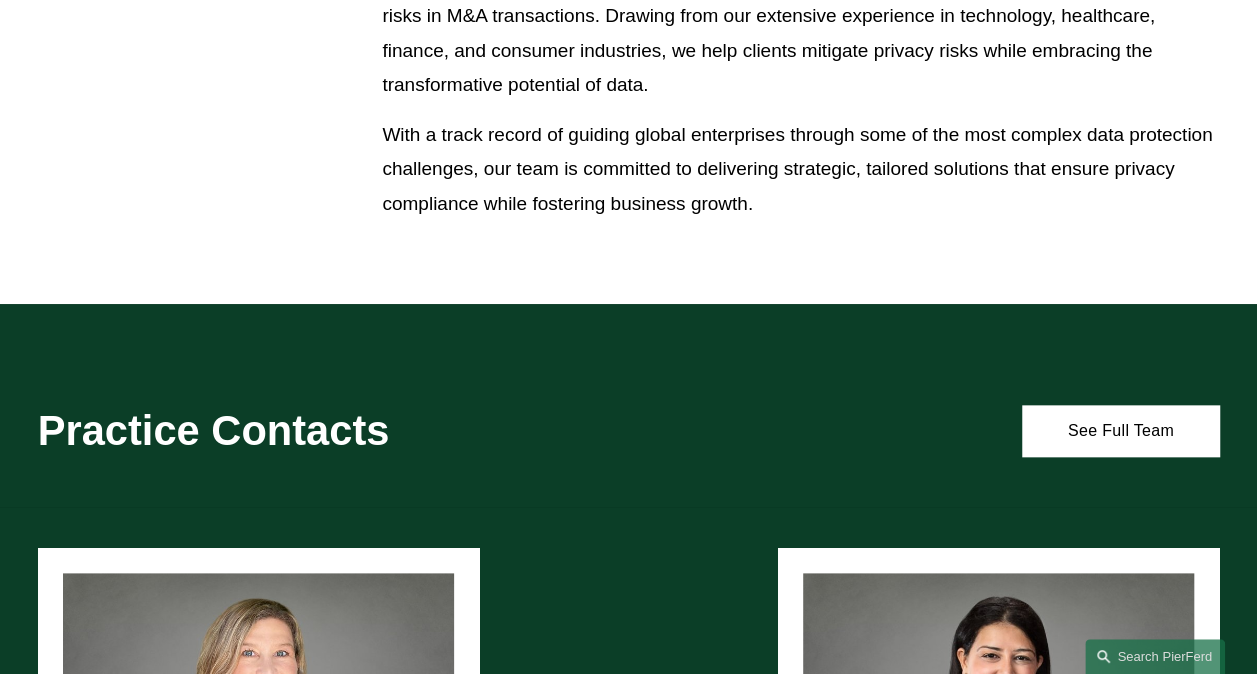 scroll, scrollTop: 900, scrollLeft: 0, axis: vertical 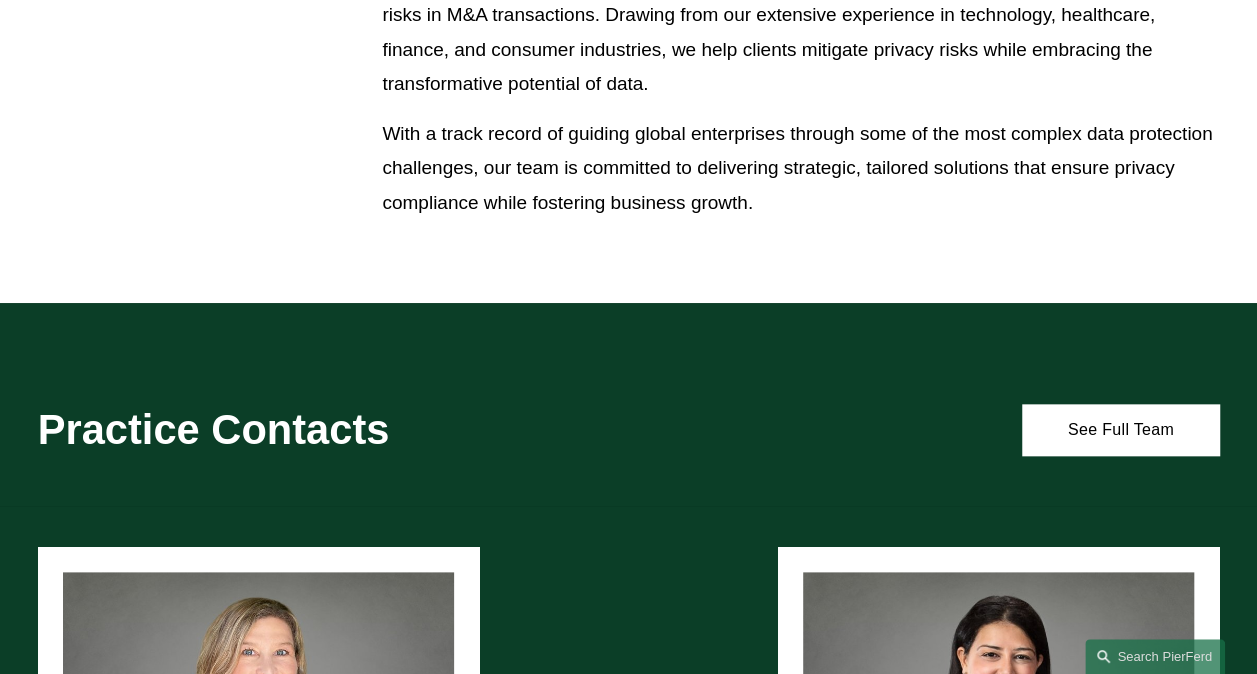 click on "See Full Team" at bounding box center (1120, 429) 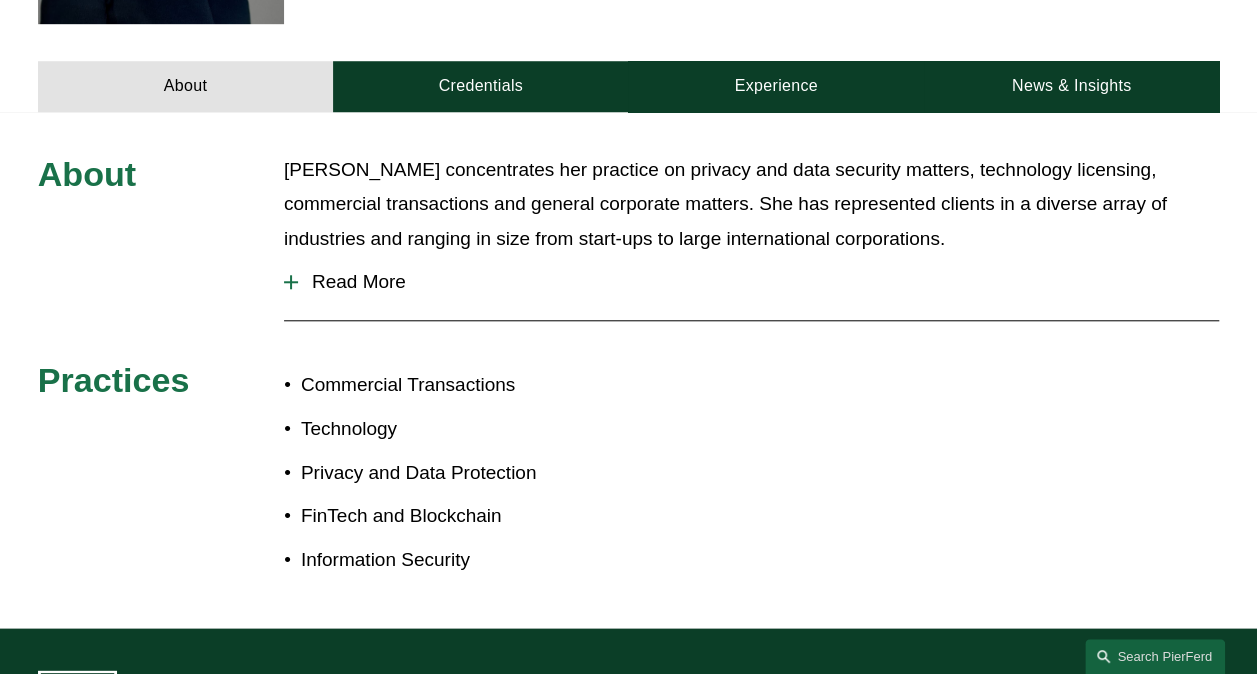 scroll, scrollTop: 800, scrollLeft: 0, axis: vertical 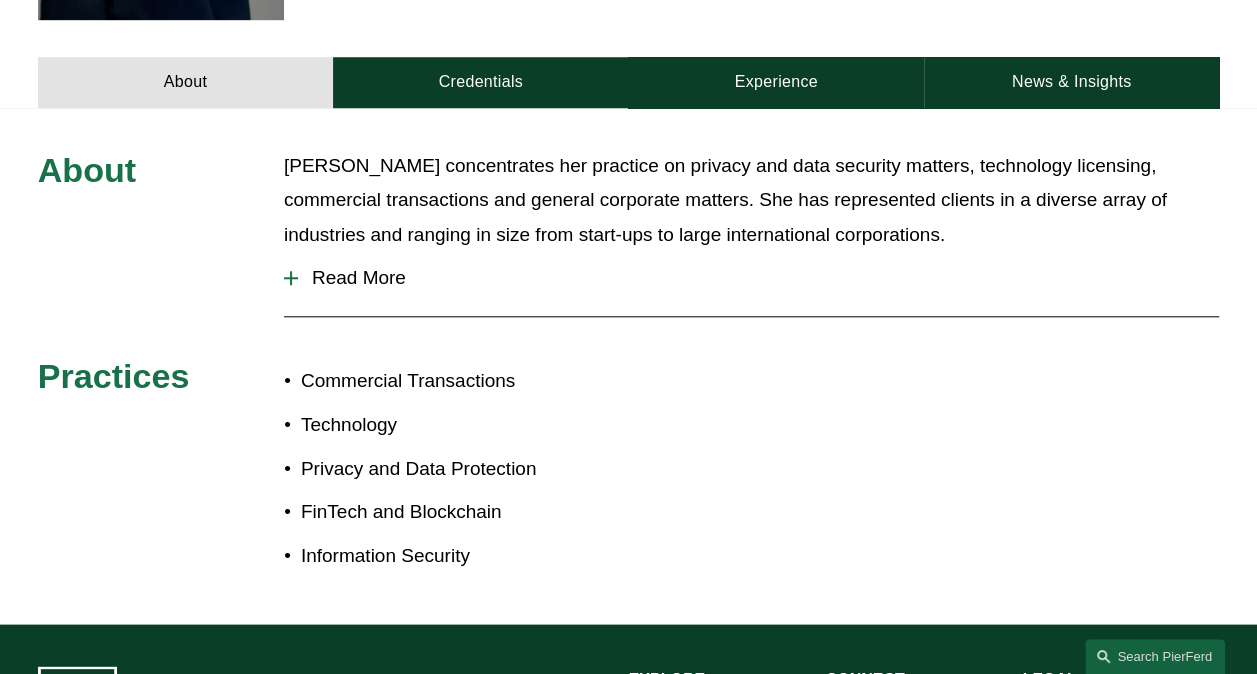 click on "Read More" at bounding box center [758, 278] 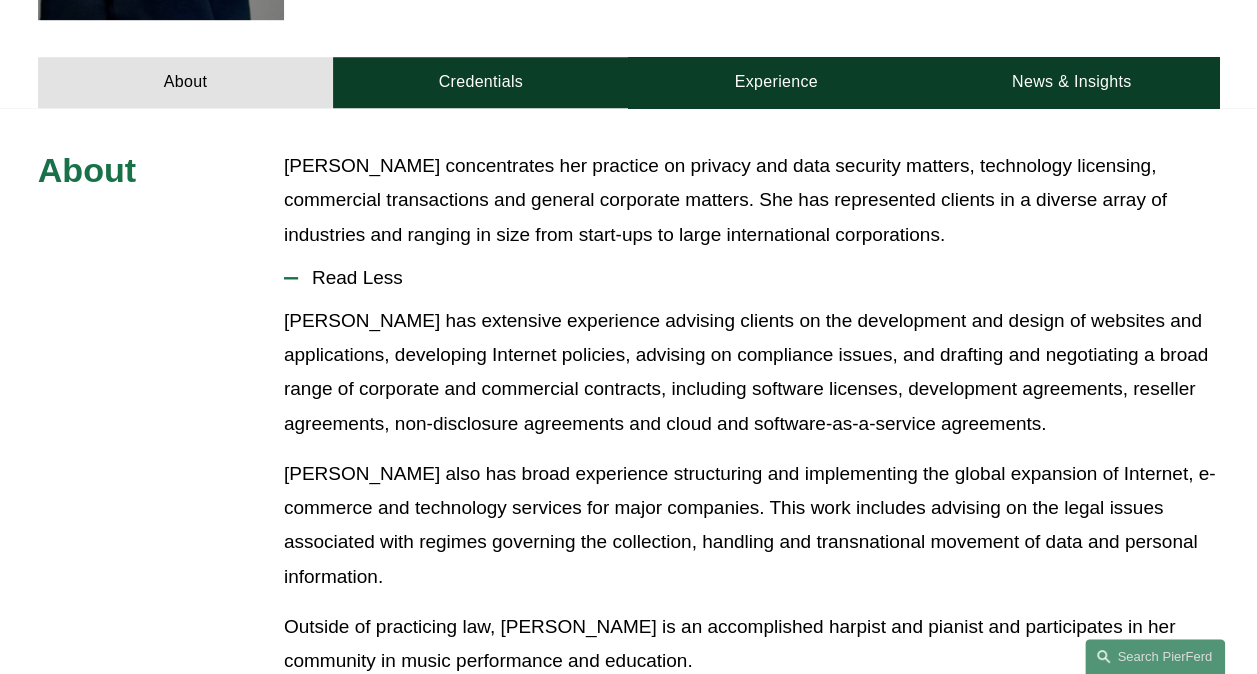 drag, startPoint x: 1074, startPoint y: 483, endPoint x: 1092, endPoint y: 472, distance: 21.095022 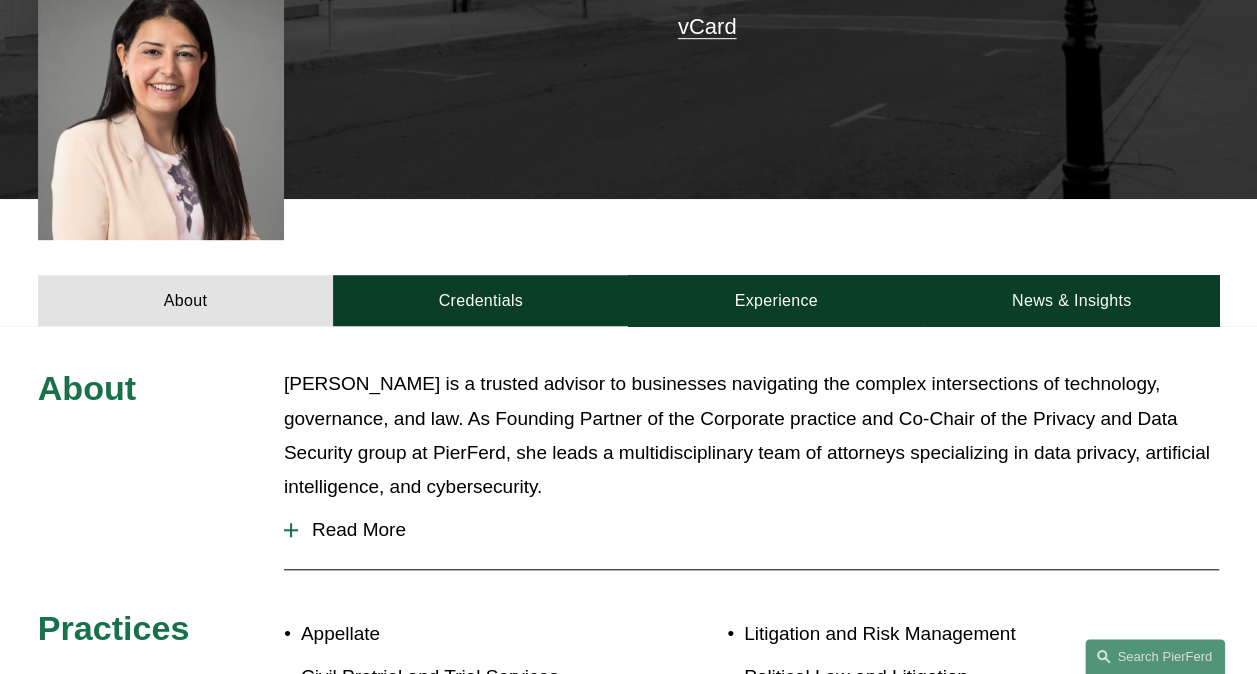 scroll, scrollTop: 700, scrollLeft: 0, axis: vertical 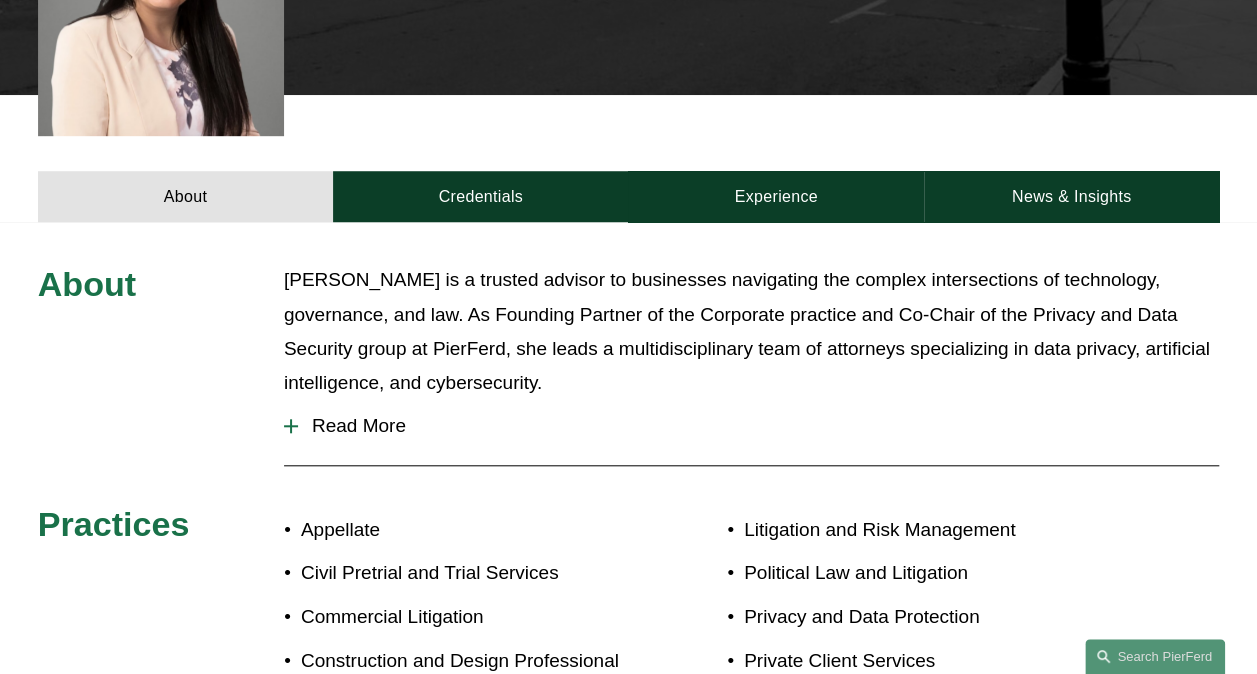 click on "Read More" at bounding box center [758, 426] 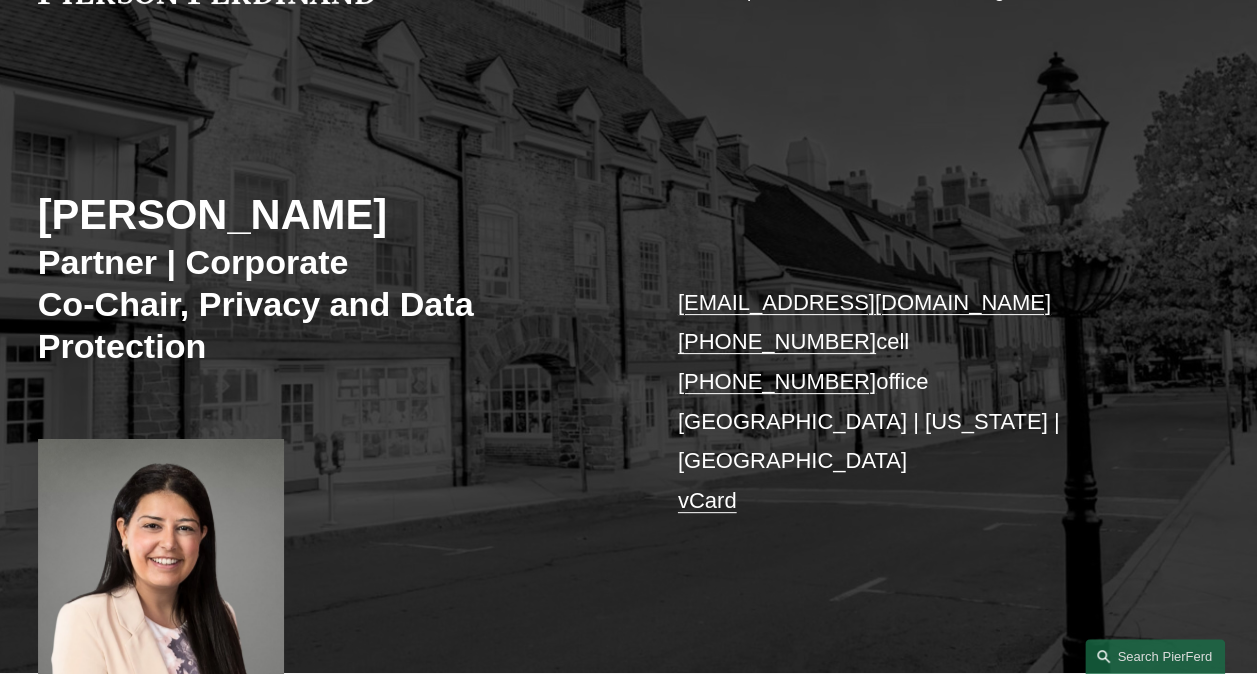 scroll, scrollTop: 0, scrollLeft: 0, axis: both 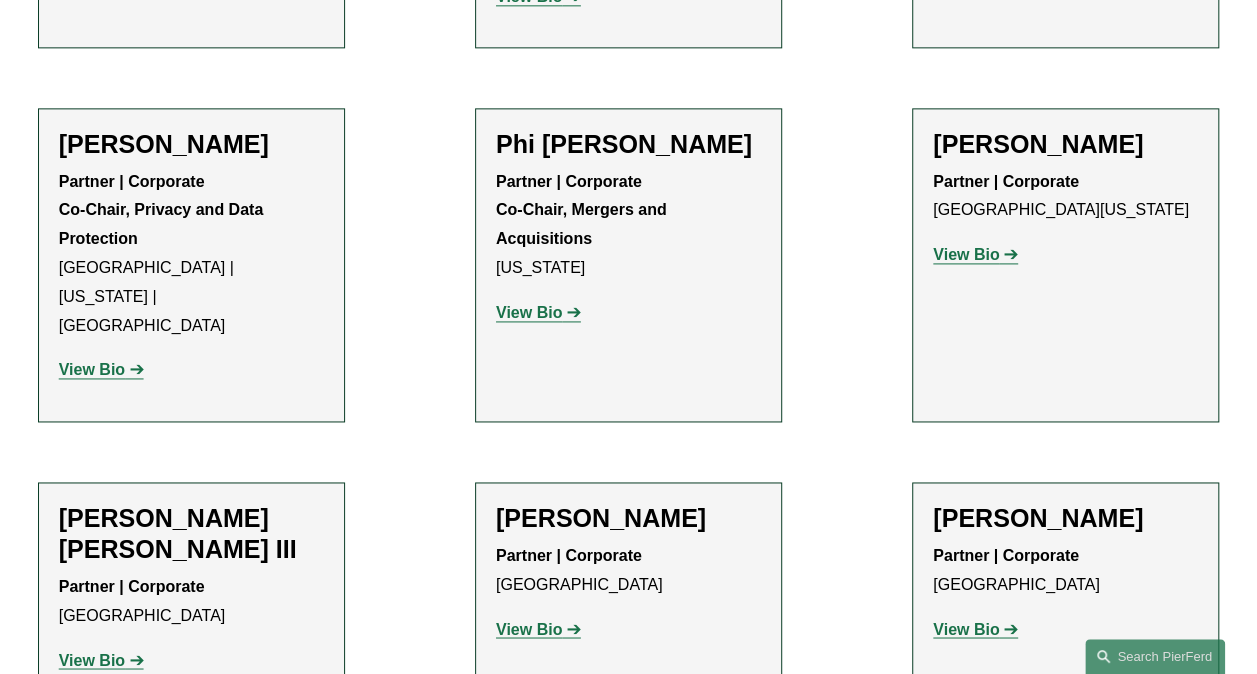 click on "View Bio" 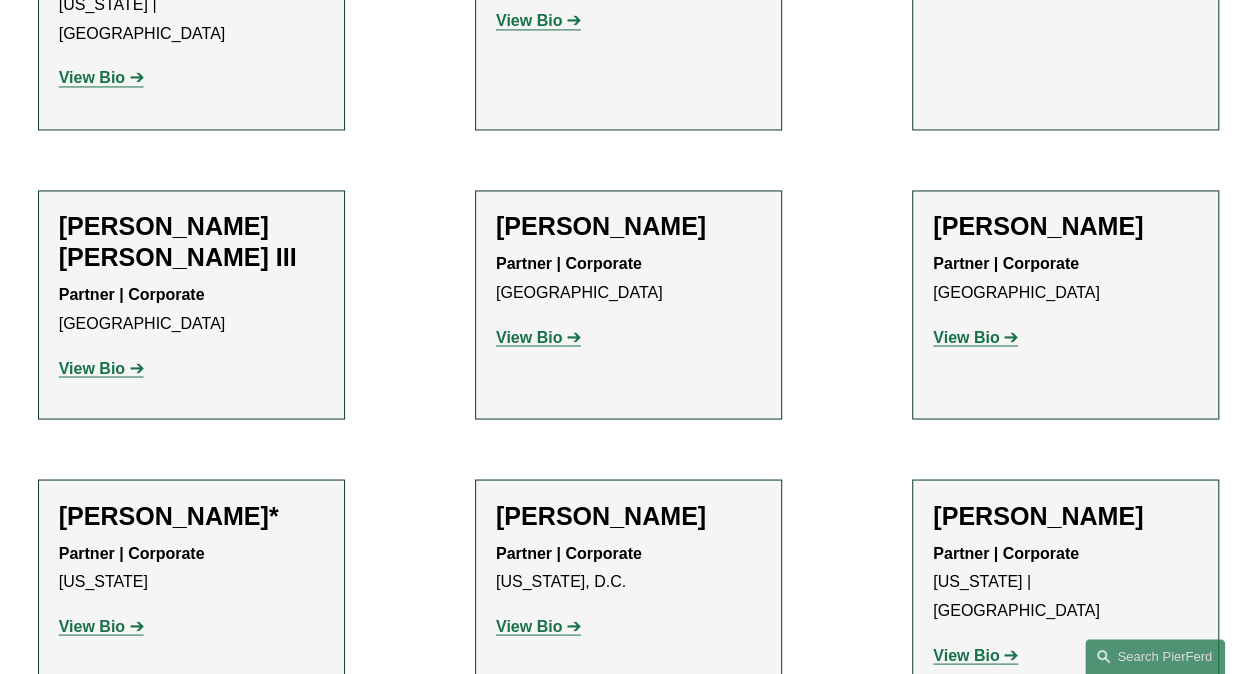 scroll, scrollTop: 1600, scrollLeft: 0, axis: vertical 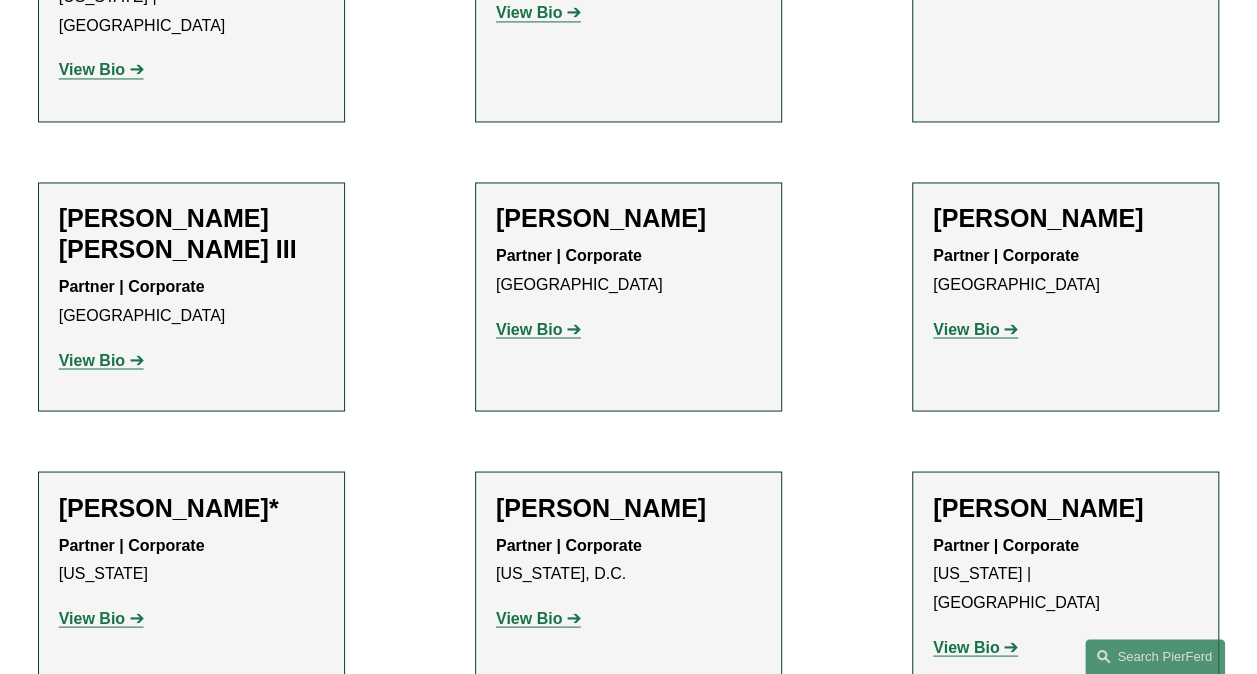 click on "View Bio" 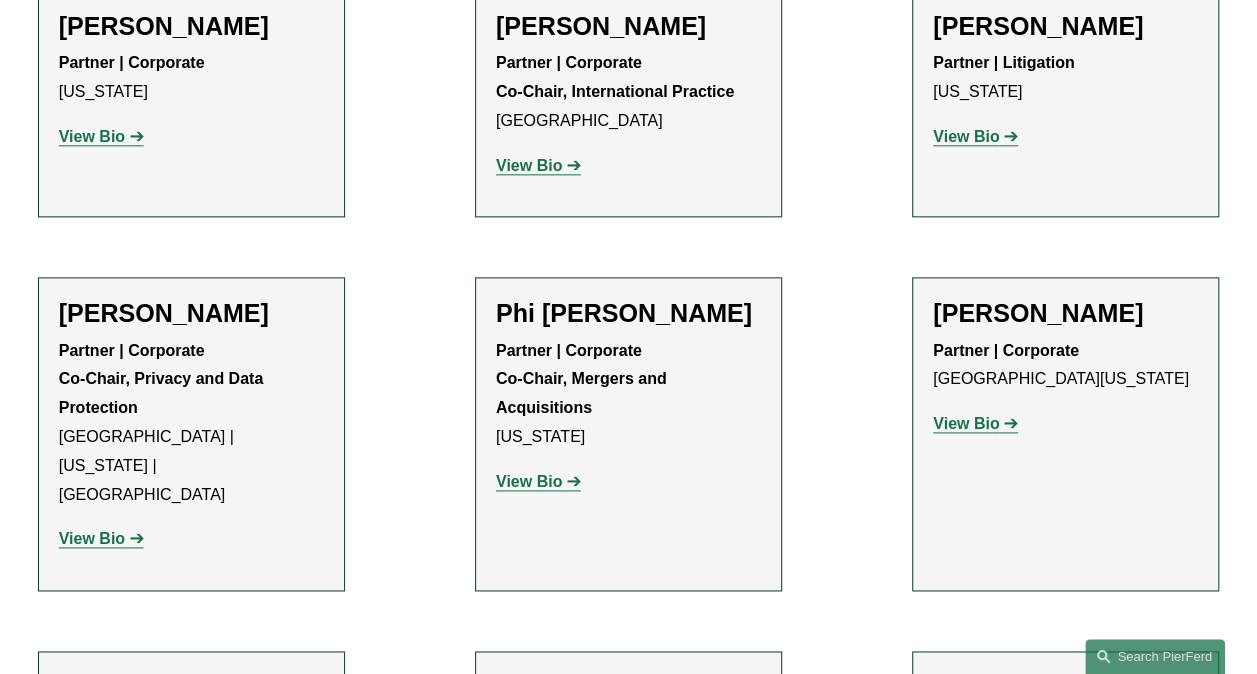 scroll, scrollTop: 1100, scrollLeft: 0, axis: vertical 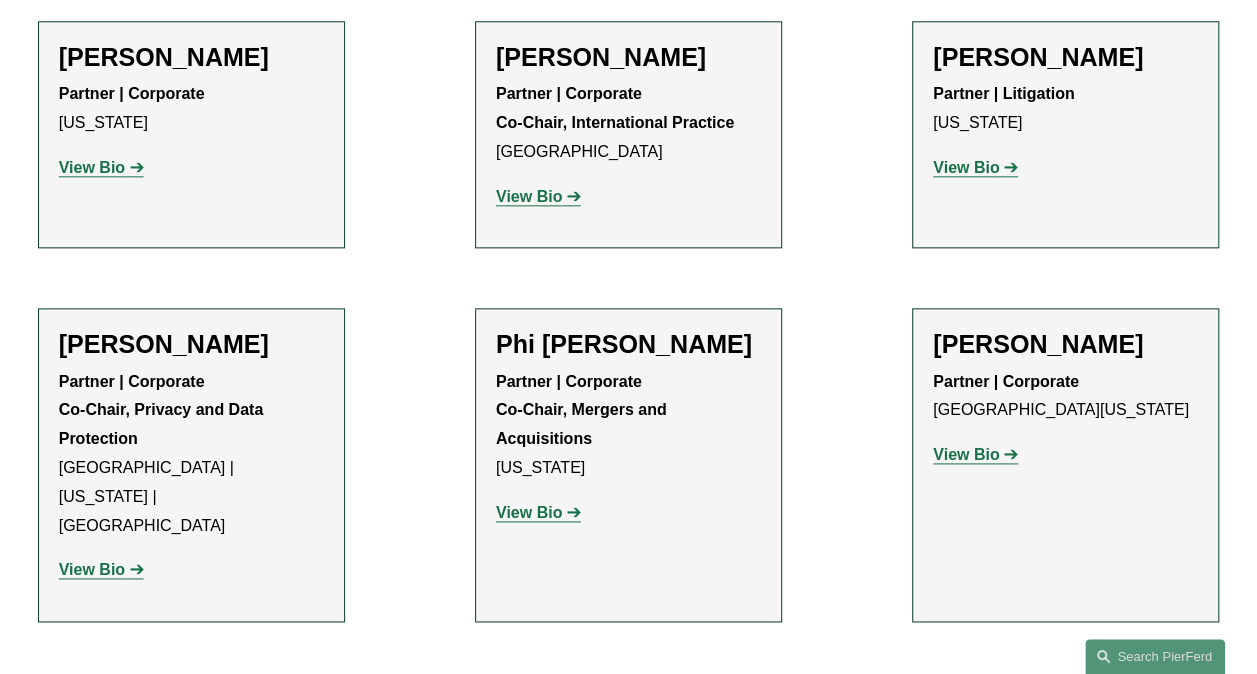 click on "View Bio" 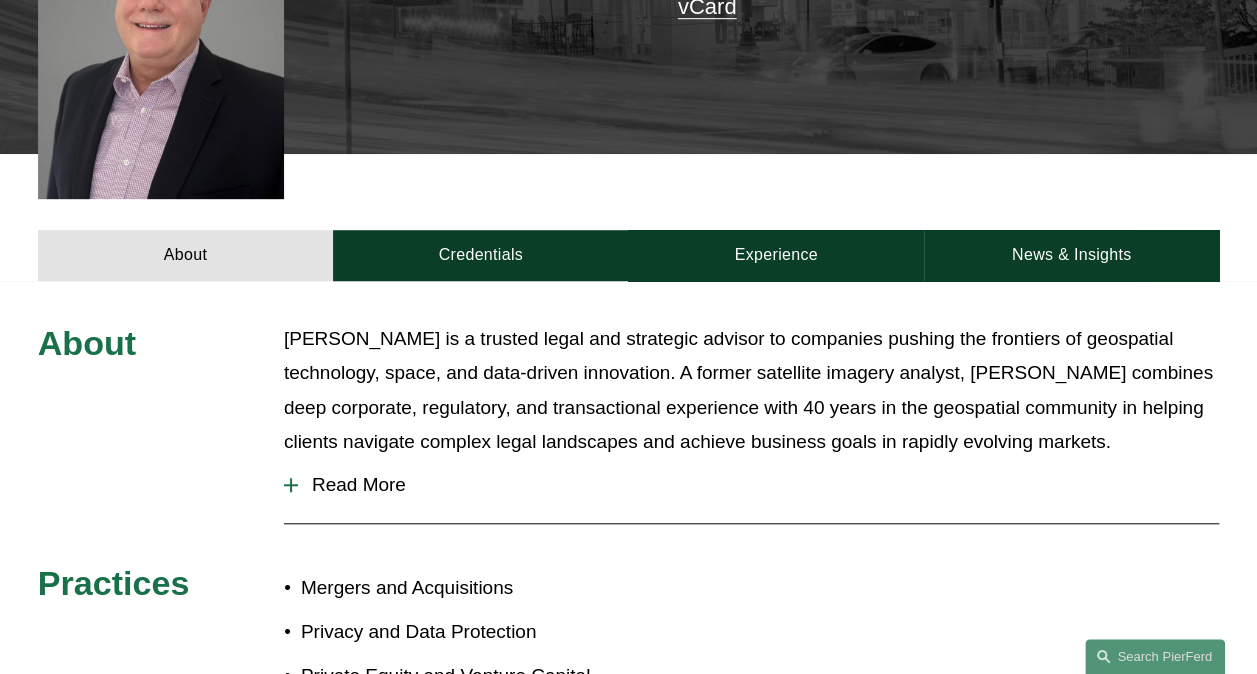 scroll, scrollTop: 600, scrollLeft: 0, axis: vertical 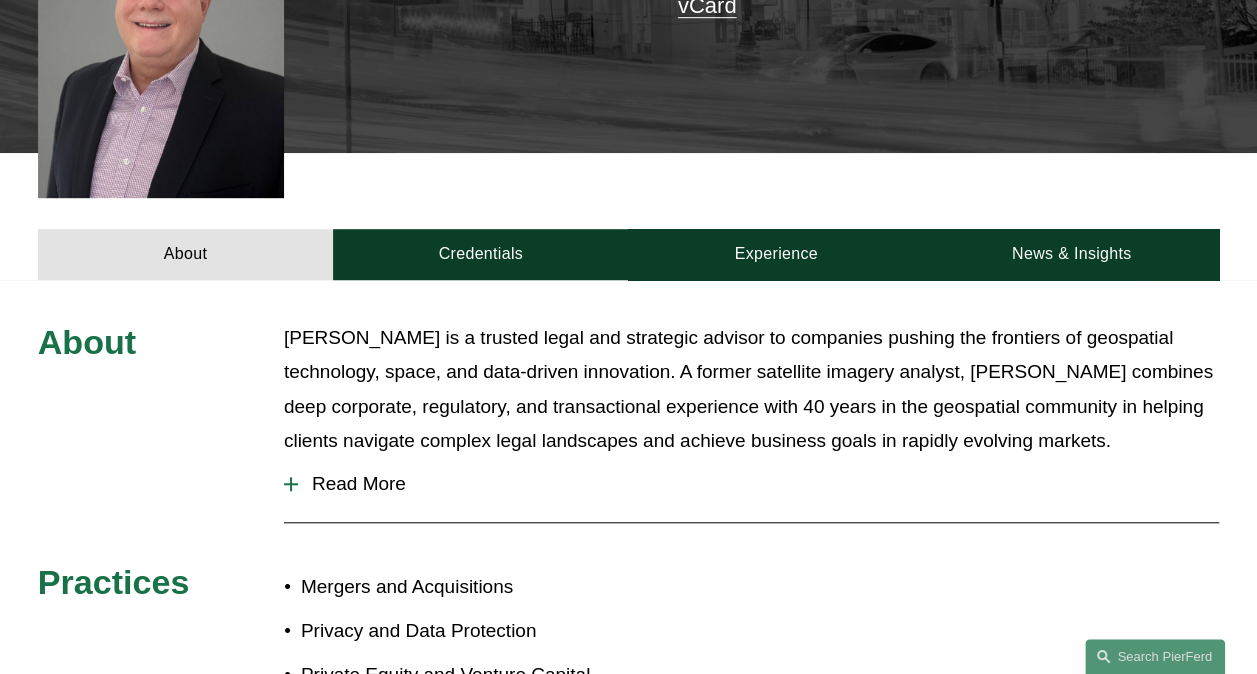 click on "Read More" at bounding box center [758, 484] 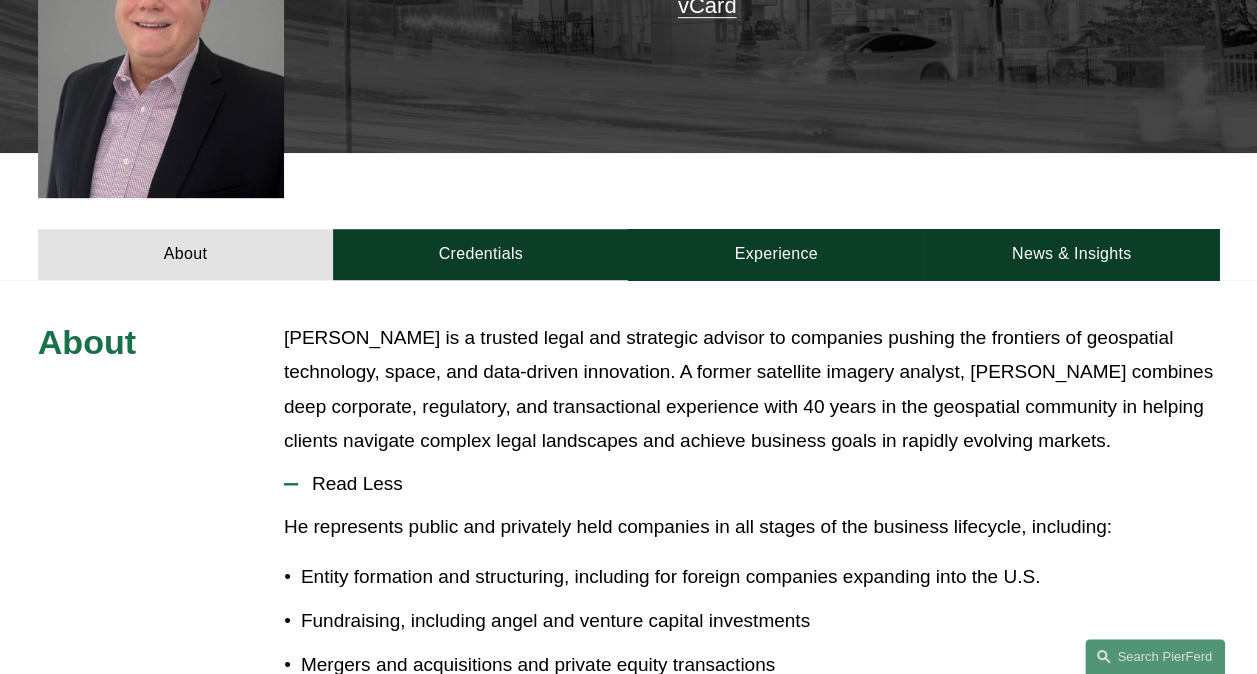 scroll, scrollTop: 800, scrollLeft: 0, axis: vertical 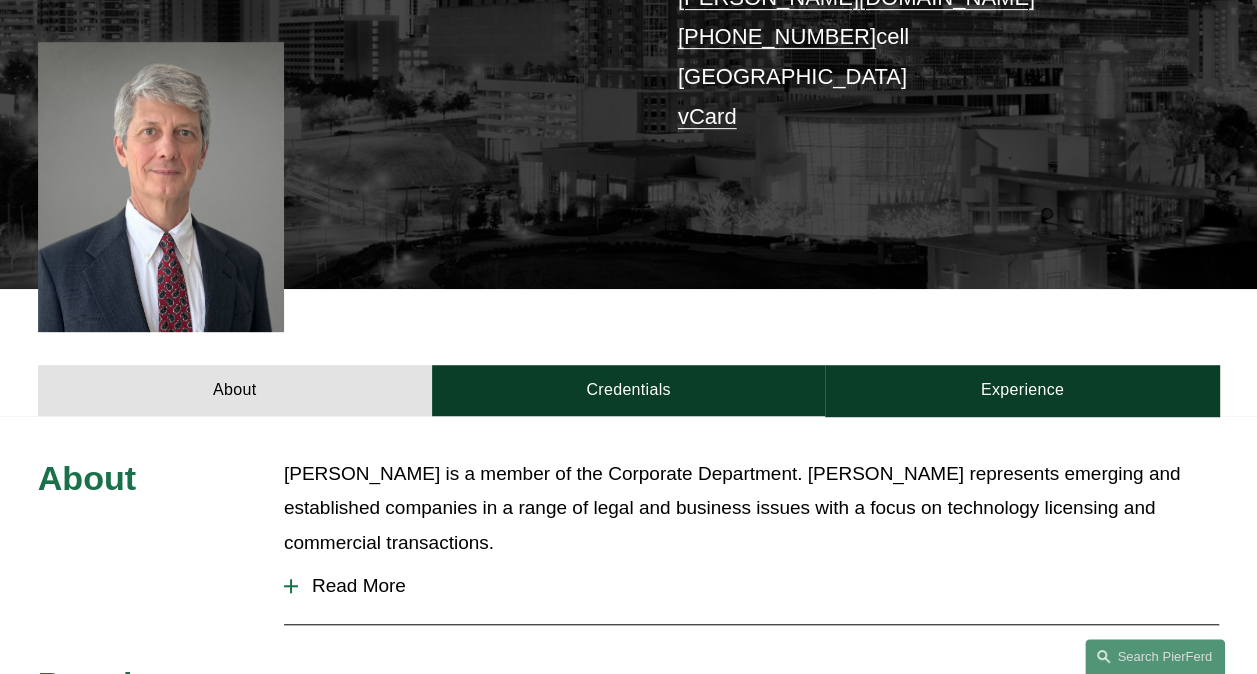 click on "Read More" at bounding box center (758, 586) 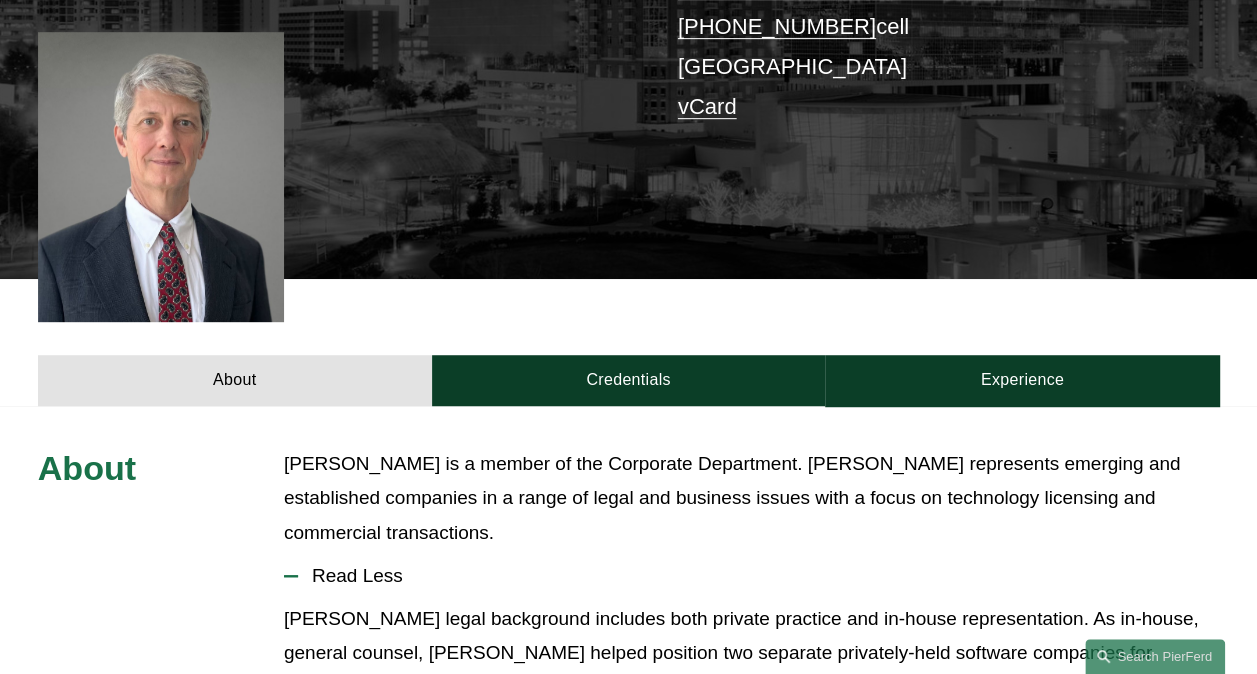 scroll, scrollTop: 500, scrollLeft: 0, axis: vertical 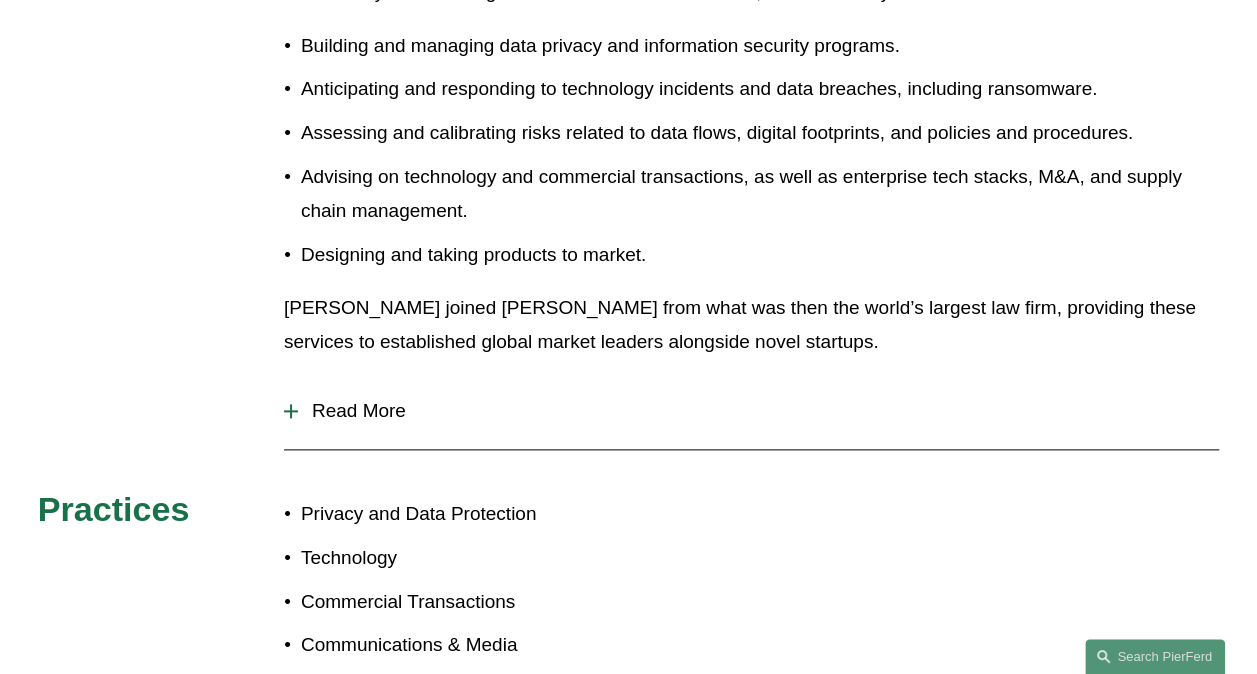click on "Read More" at bounding box center [758, 411] 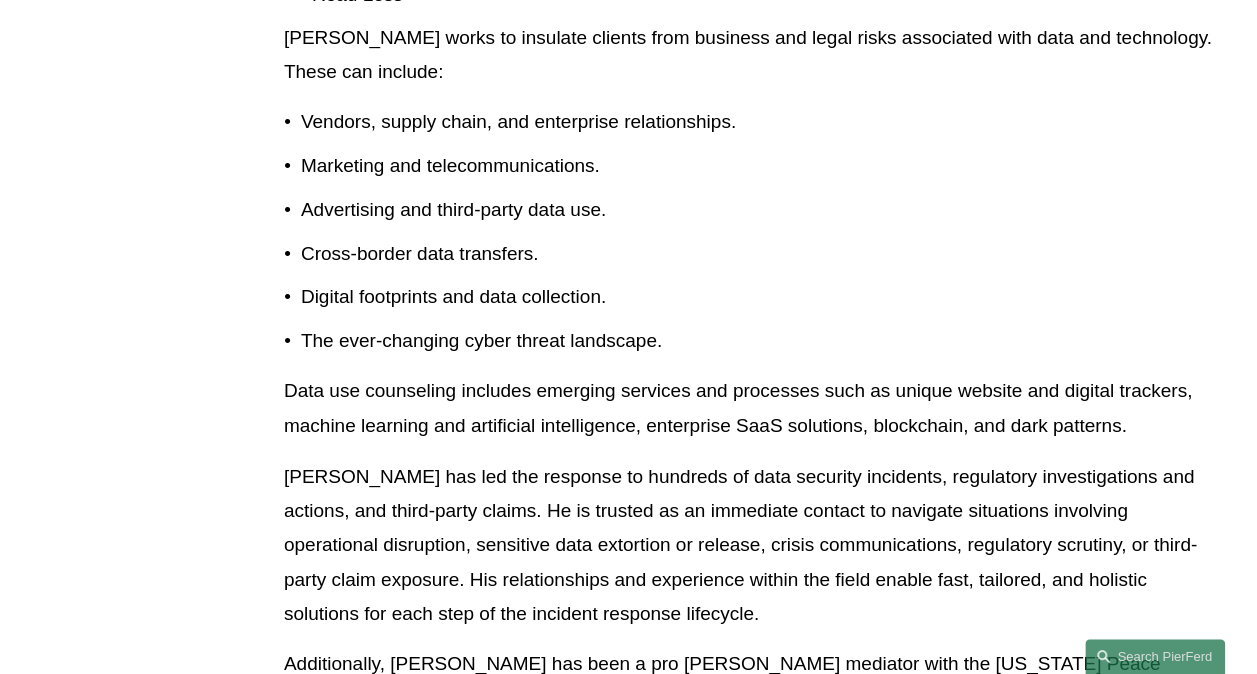 scroll, scrollTop: 1500, scrollLeft: 0, axis: vertical 